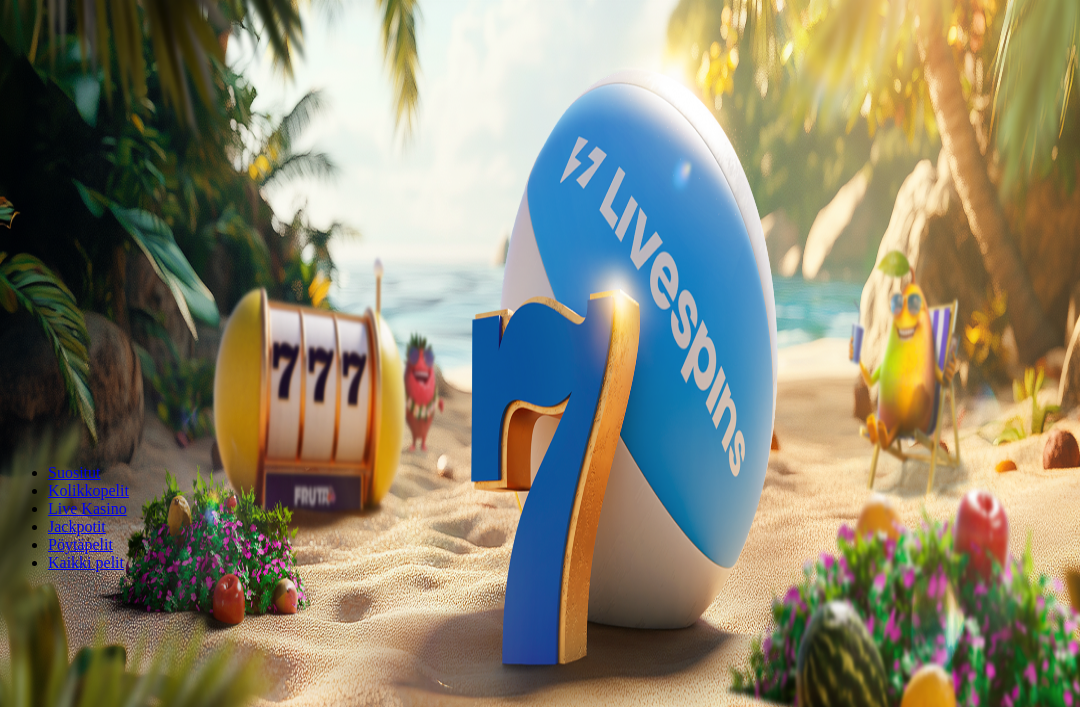 scroll, scrollTop: 0, scrollLeft: 0, axis: both 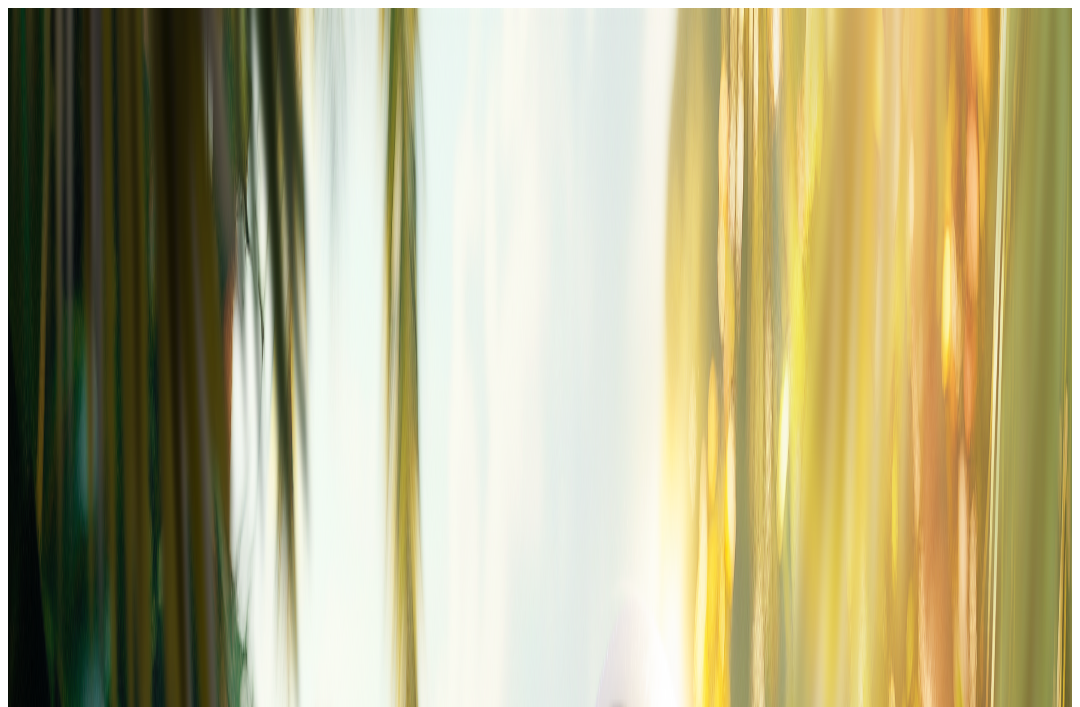 click on "Ymmärrän" at bounding box center [151, 5371] 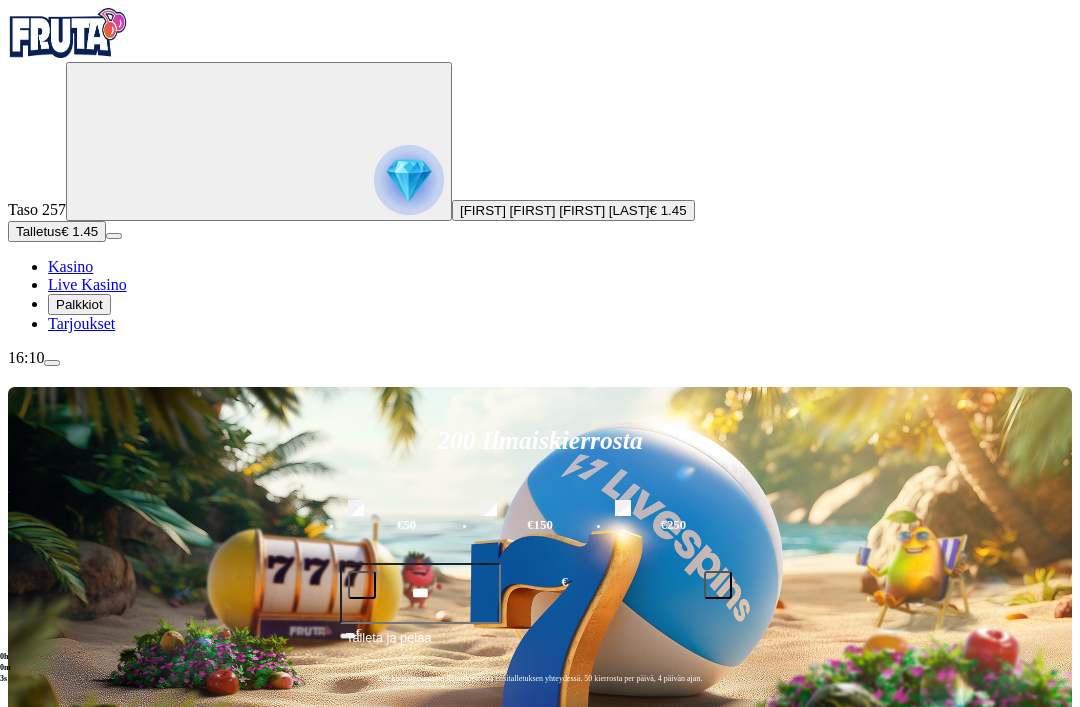 click at bounding box center (409, 180) 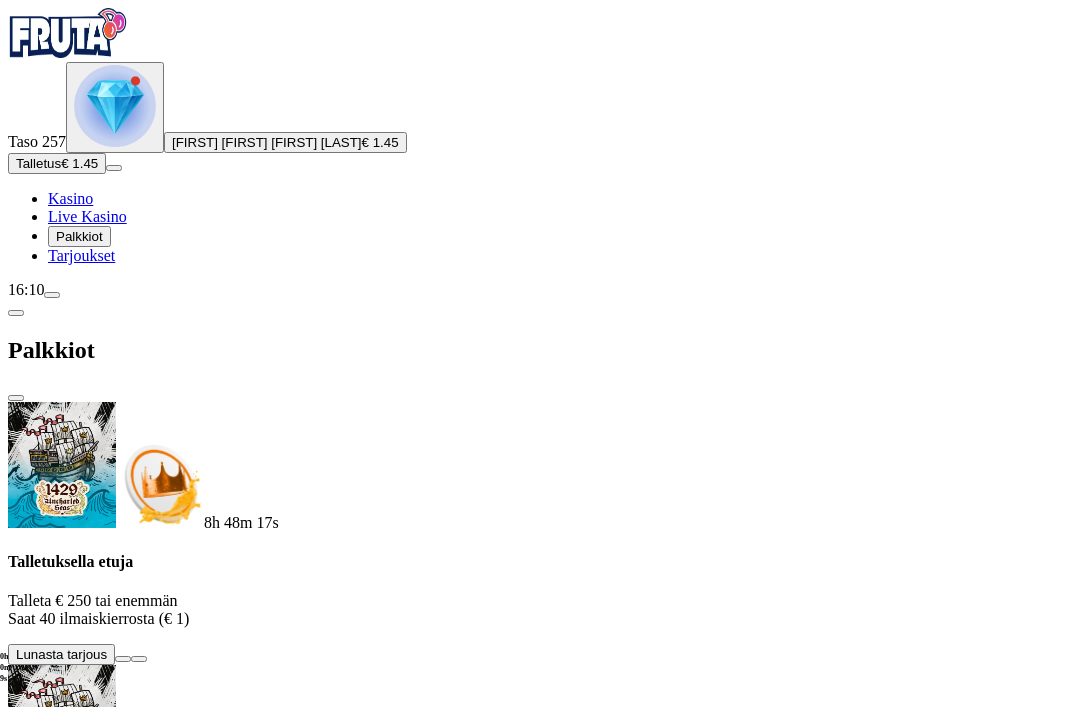 scroll, scrollTop: 1212, scrollLeft: 0, axis: vertical 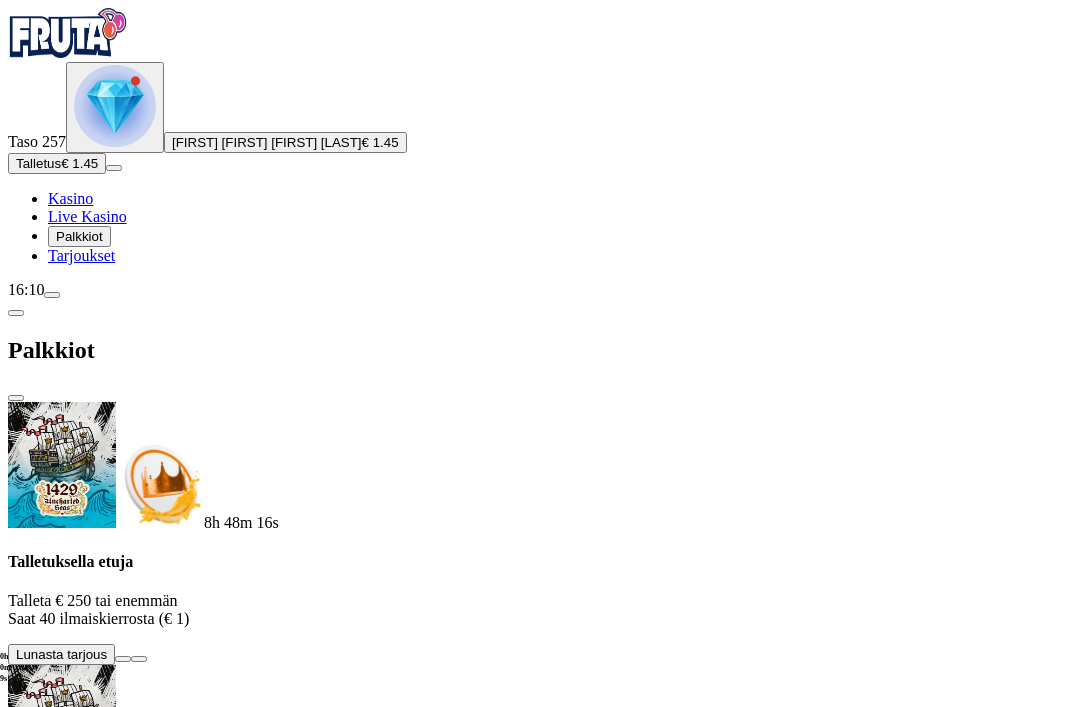 click at bounding box center [112, 2712] 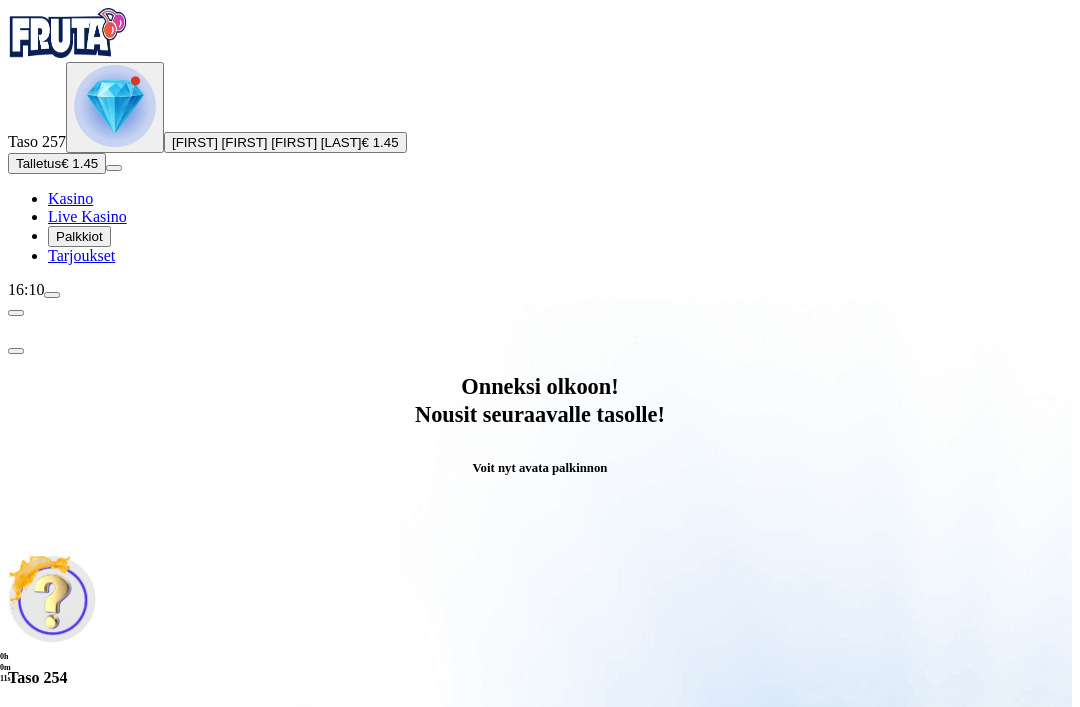 click on "Avaa palkinto" at bounding box center [540, 795] 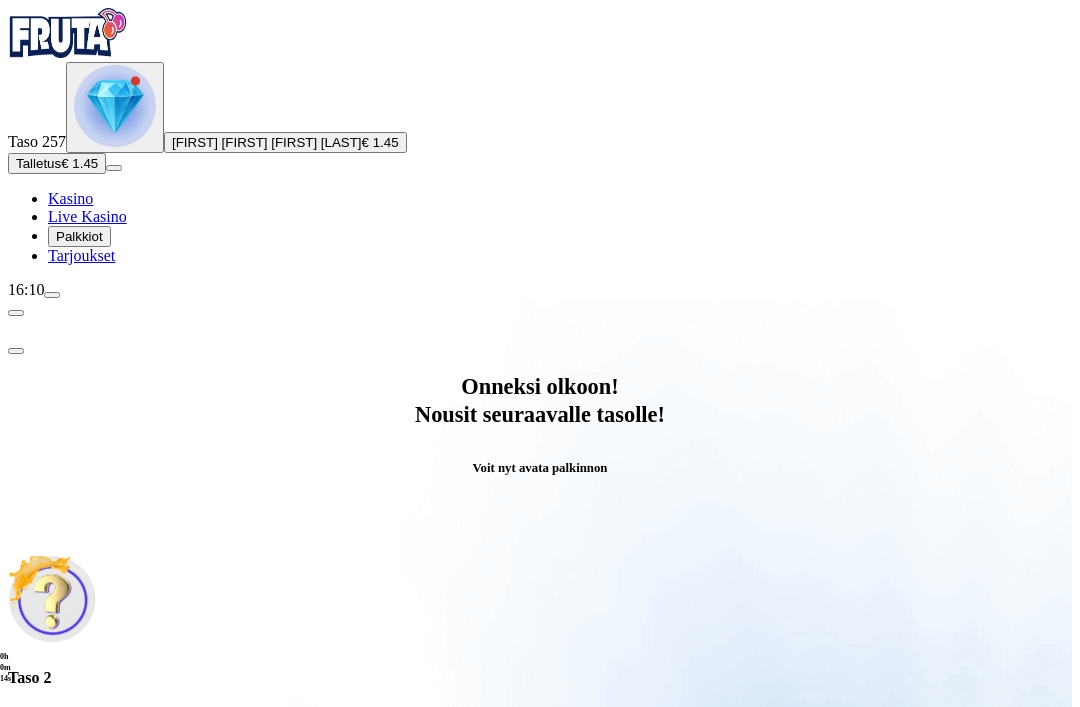 click at bounding box center [88, 999] 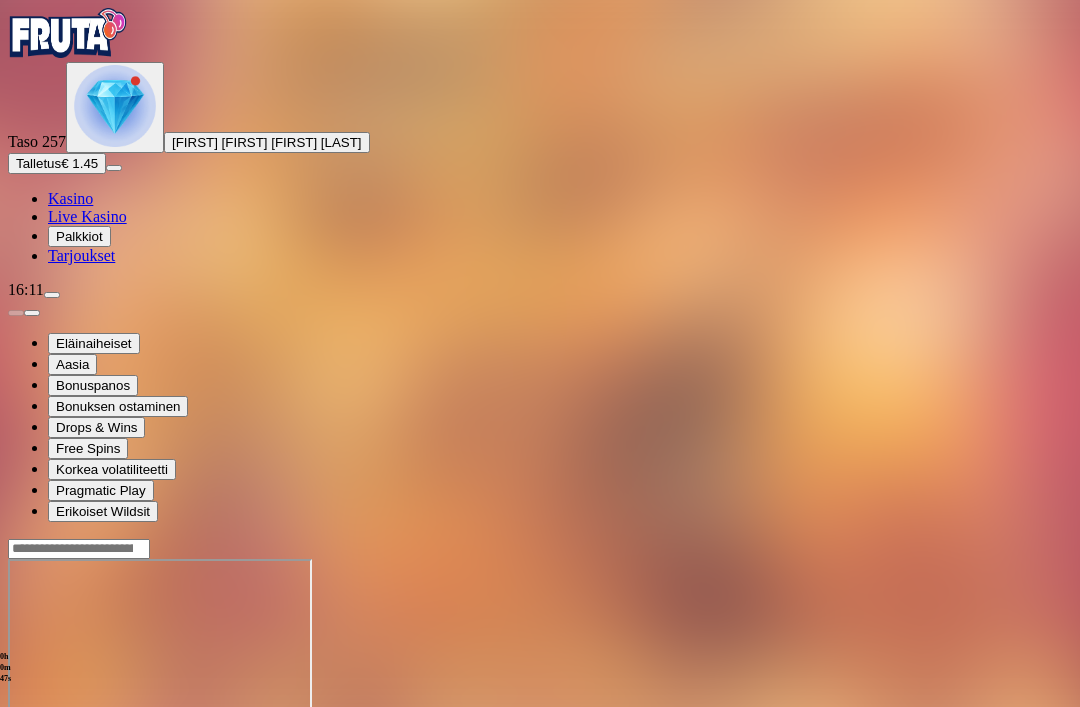 click at bounding box center [115, 106] 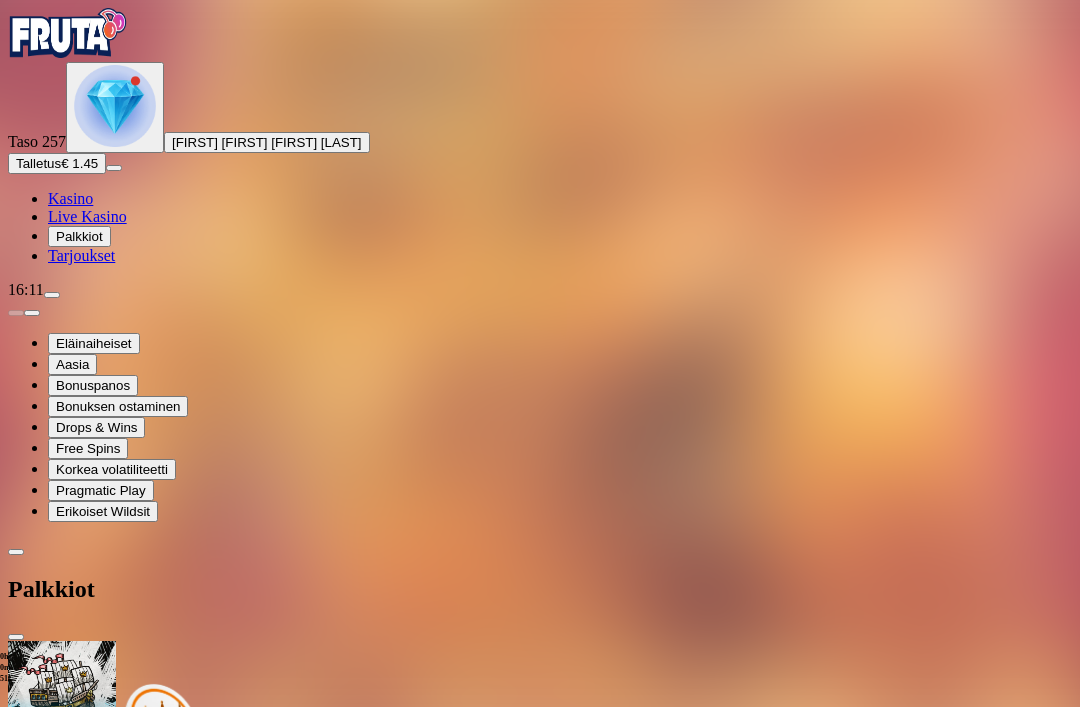 scroll, scrollTop: 1027, scrollLeft: 0, axis: vertical 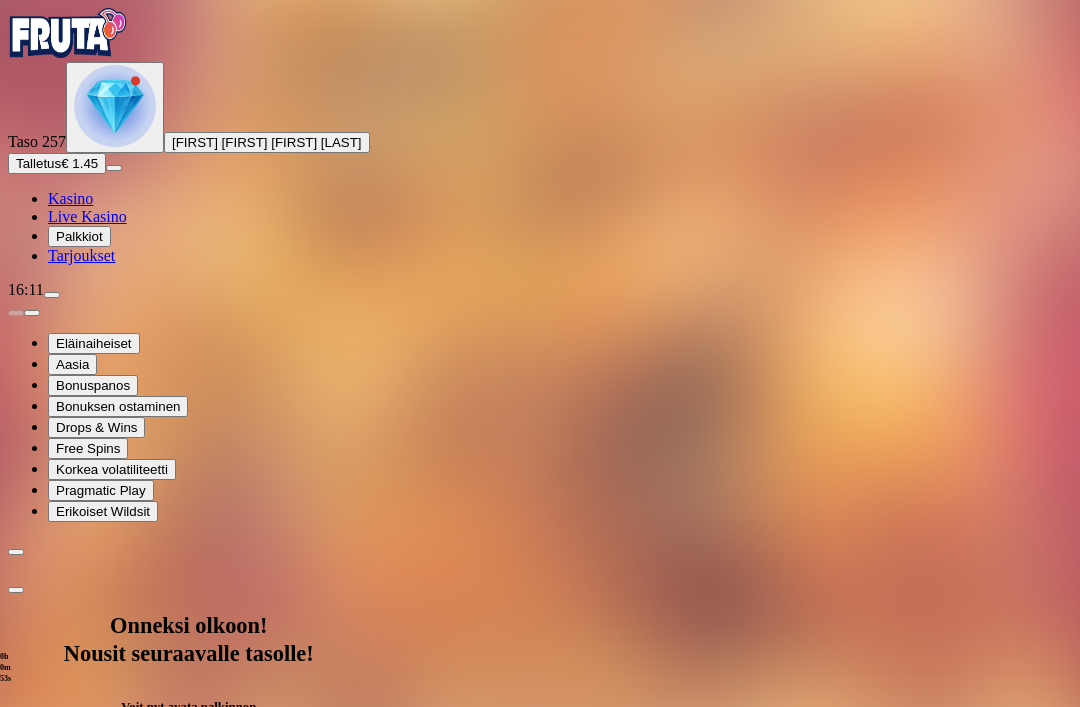 click on "Avaa palkinto" at bounding box center (189, 1034) 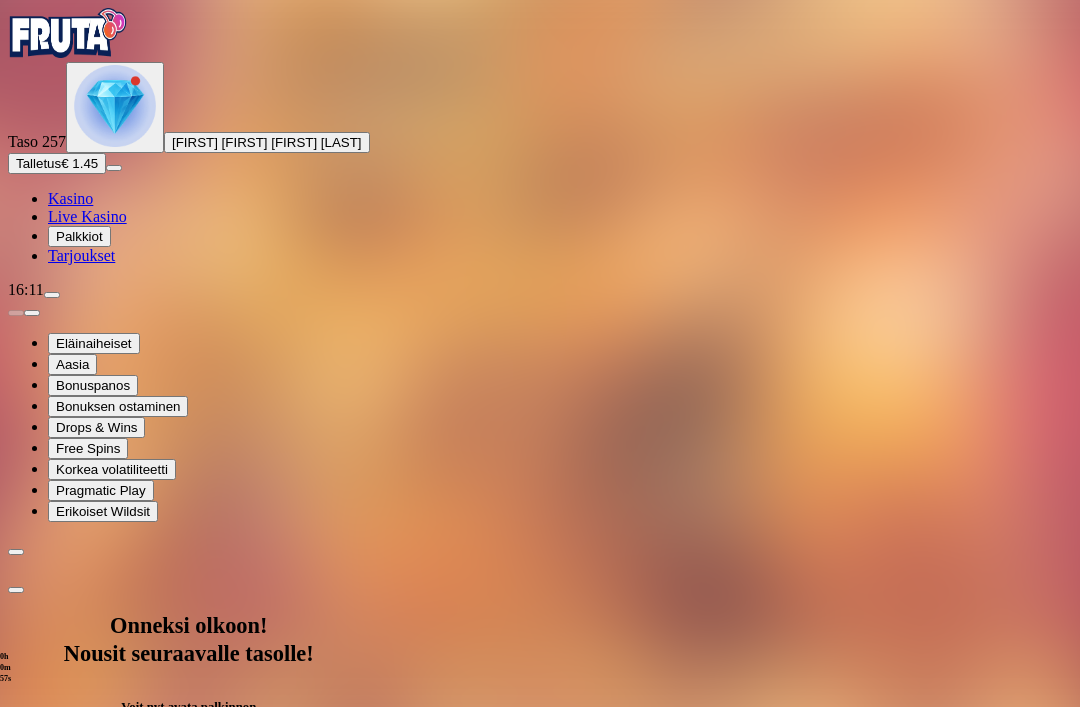 click at bounding box center [88, 1238] 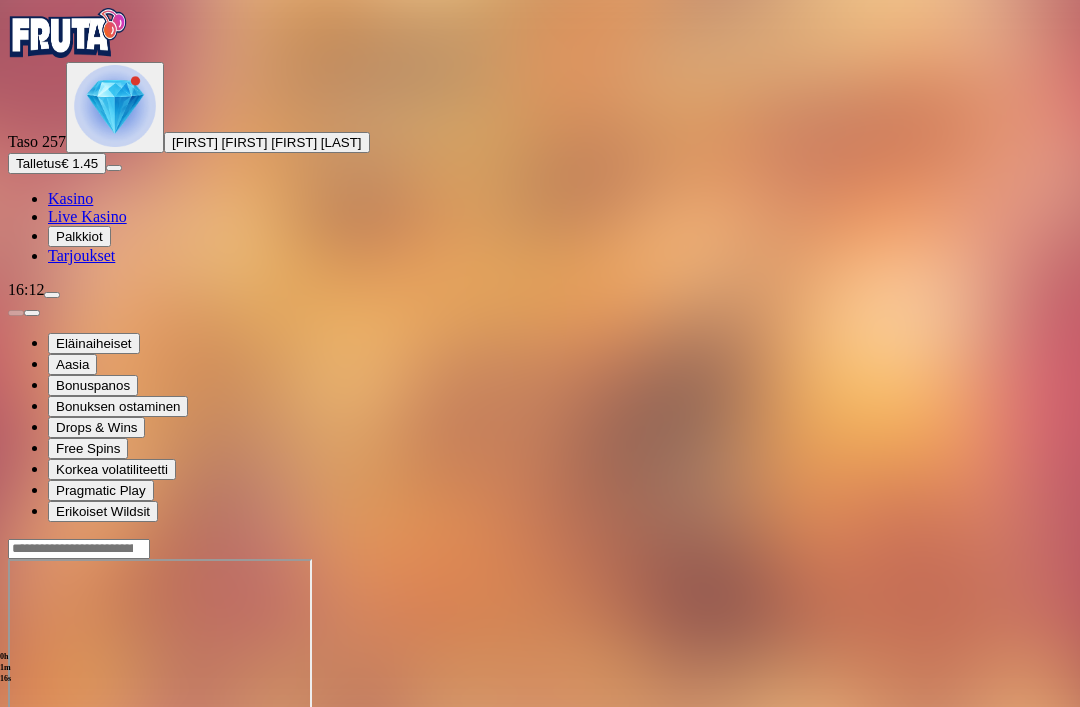 click at bounding box center [115, 106] 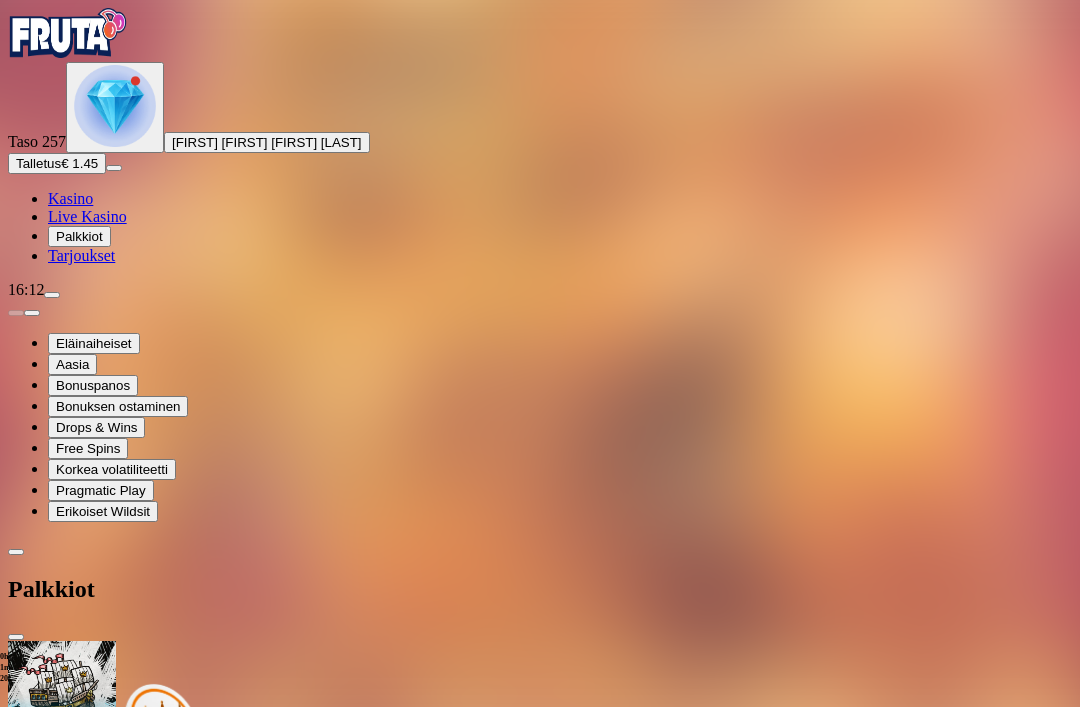 scroll, scrollTop: 1178, scrollLeft: 0, axis: vertical 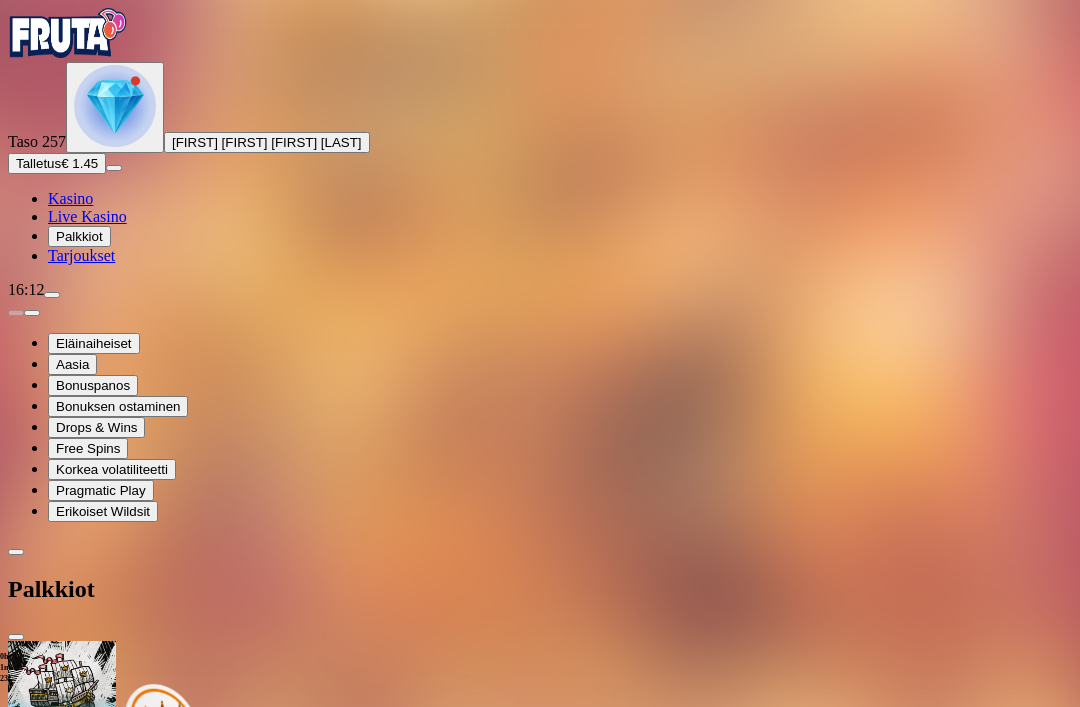 click at bounding box center [112, 2951] 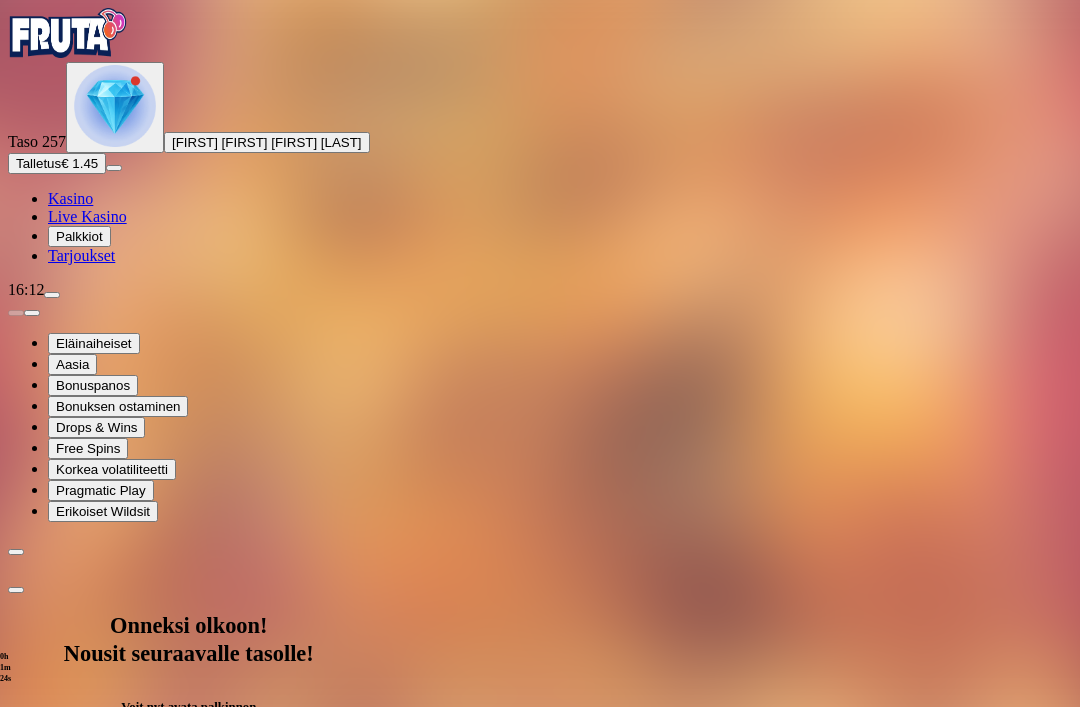 click on "Avaa palkinto" at bounding box center [188, 1034] 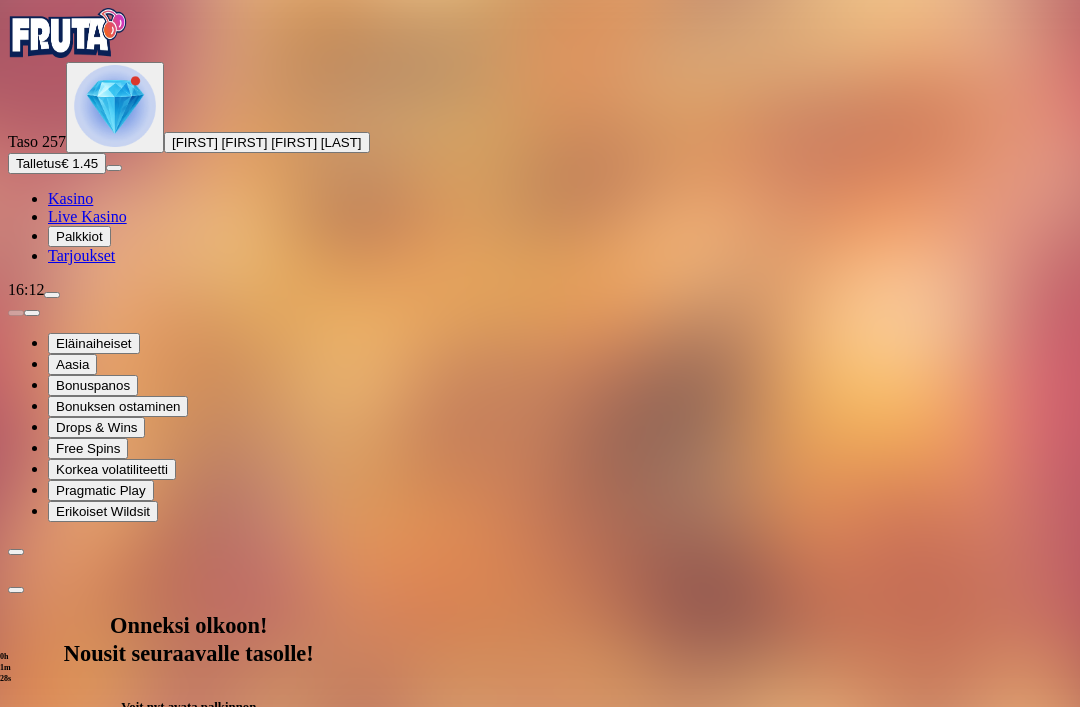 click on "Säästä myöhemmäksi" at bounding box center [188, 1280] 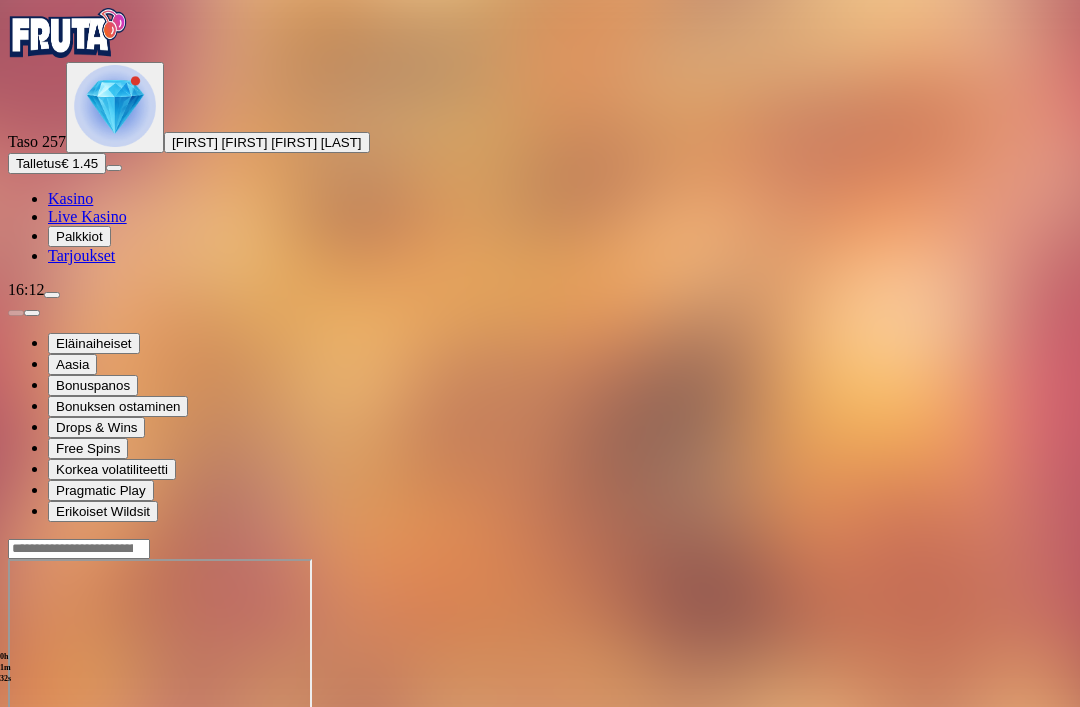 click at bounding box center (115, 106) 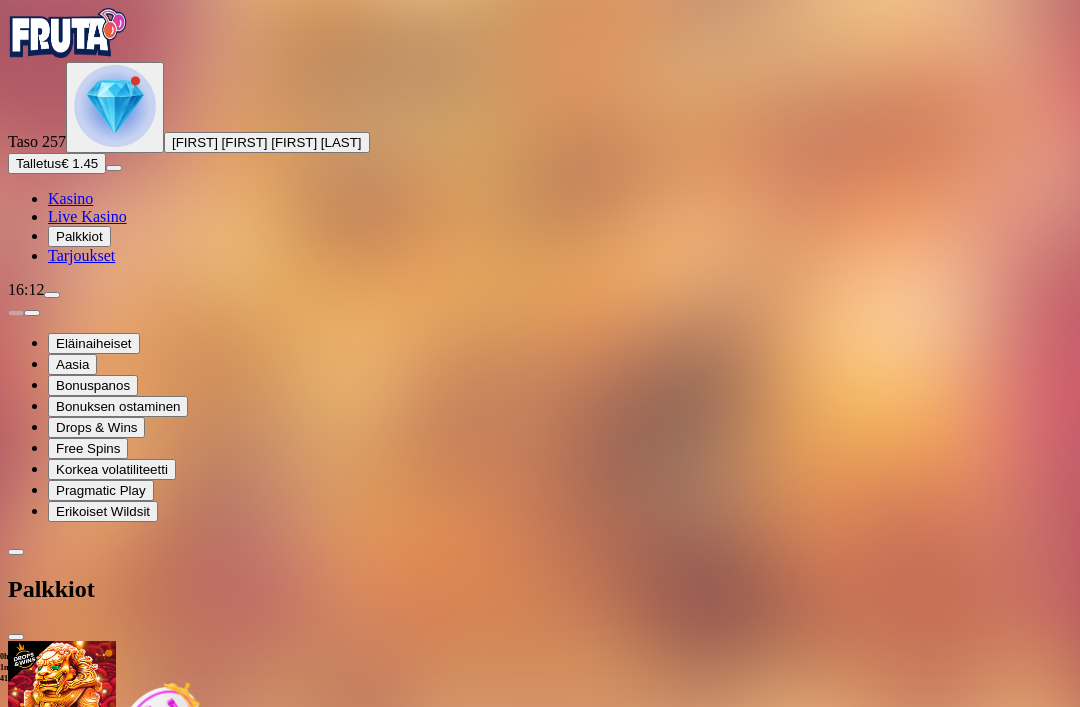 scroll, scrollTop: 1178, scrollLeft: 0, axis: vertical 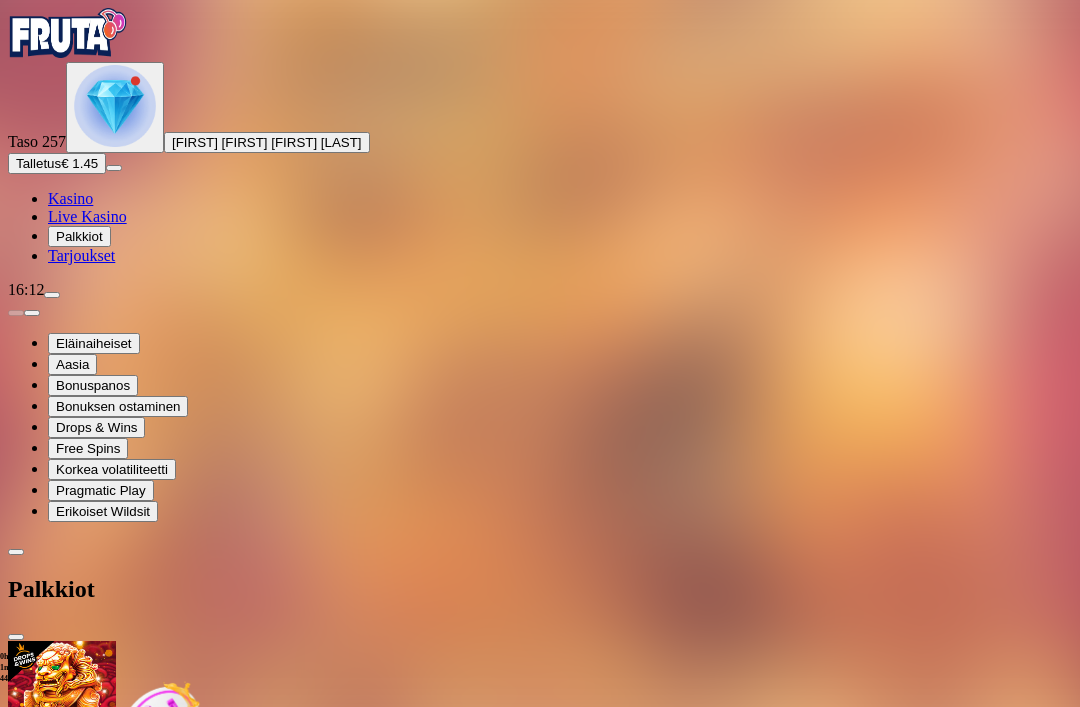 click at bounding box center (112, 3196) 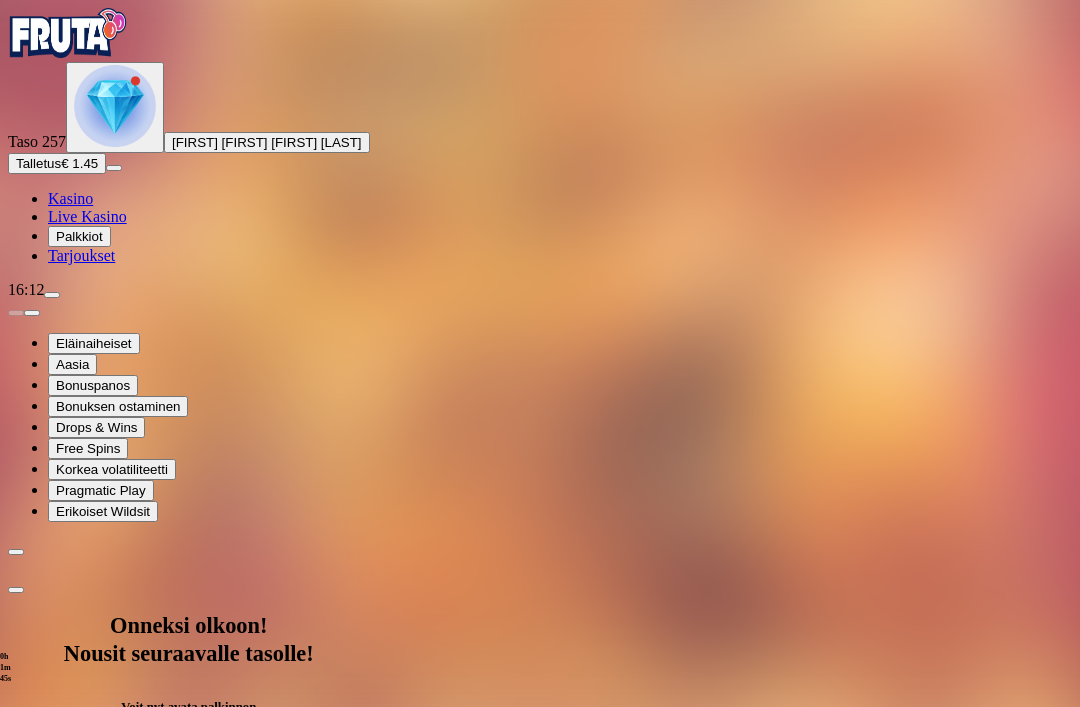 click on "Avaa palkinto" at bounding box center [189, 1034] 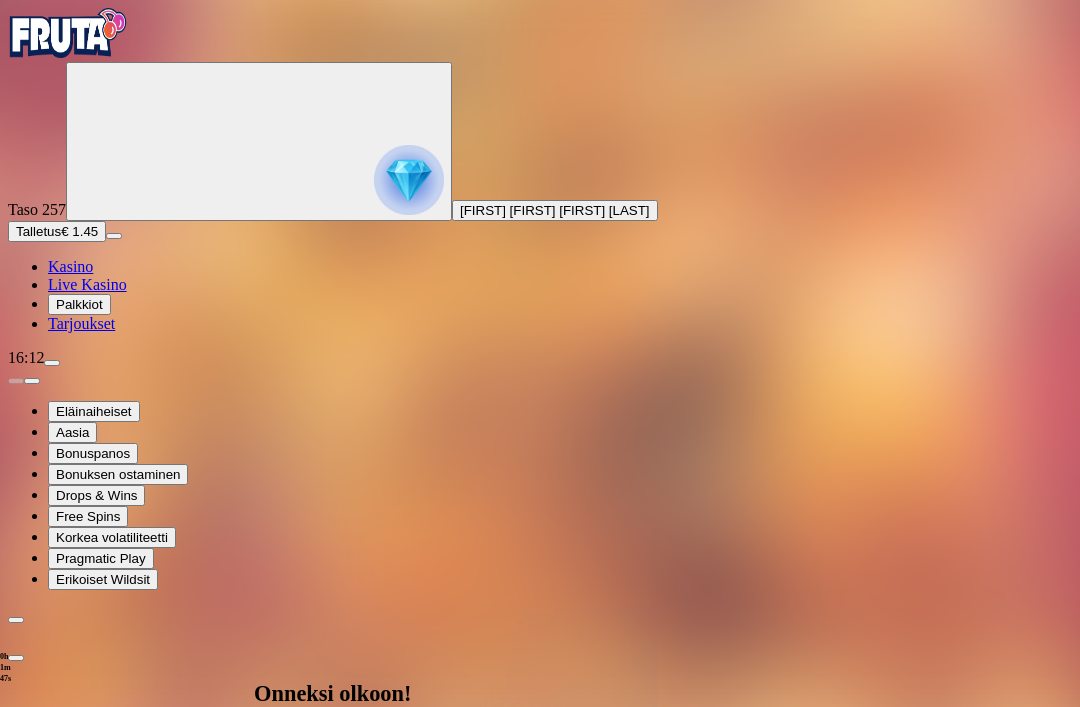 click on "Säästä myöhemmäksi" at bounding box center [332, 1348] 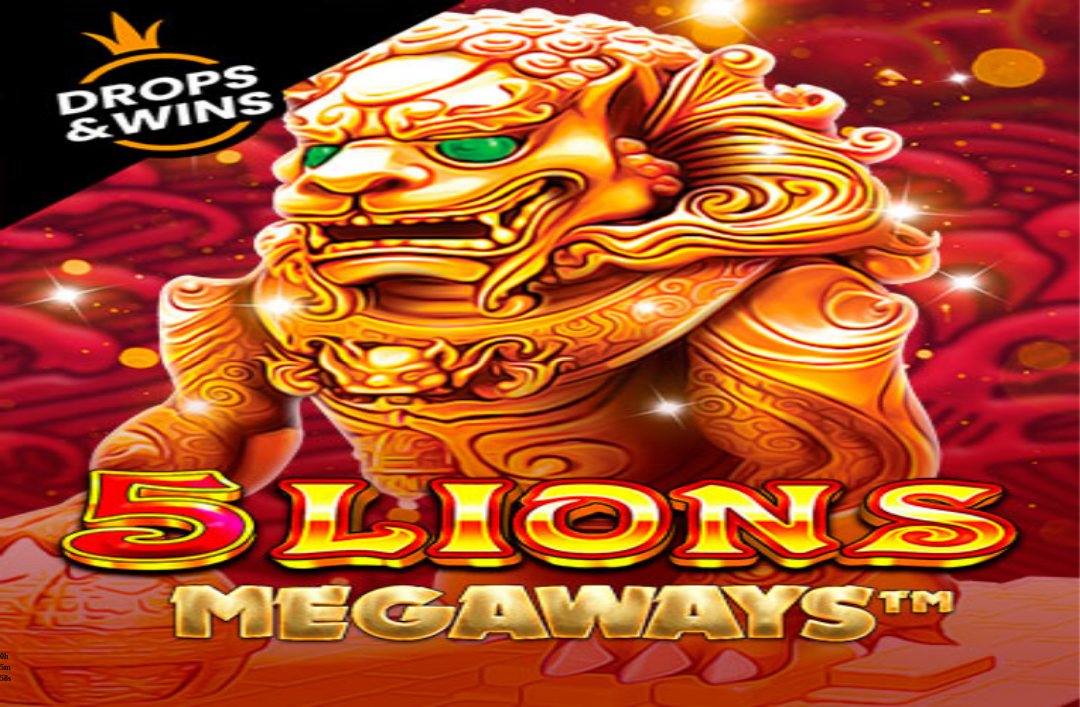 scroll, scrollTop: 0, scrollLeft: 0, axis: both 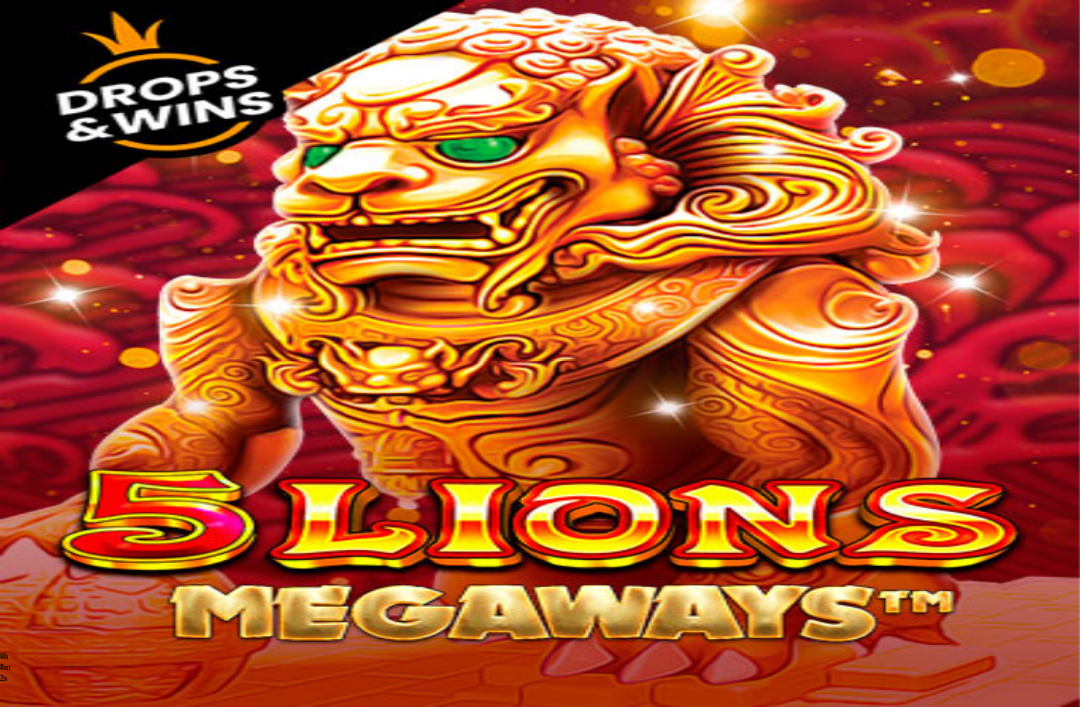 click on "Talletus € 1.45" at bounding box center [68, 231] 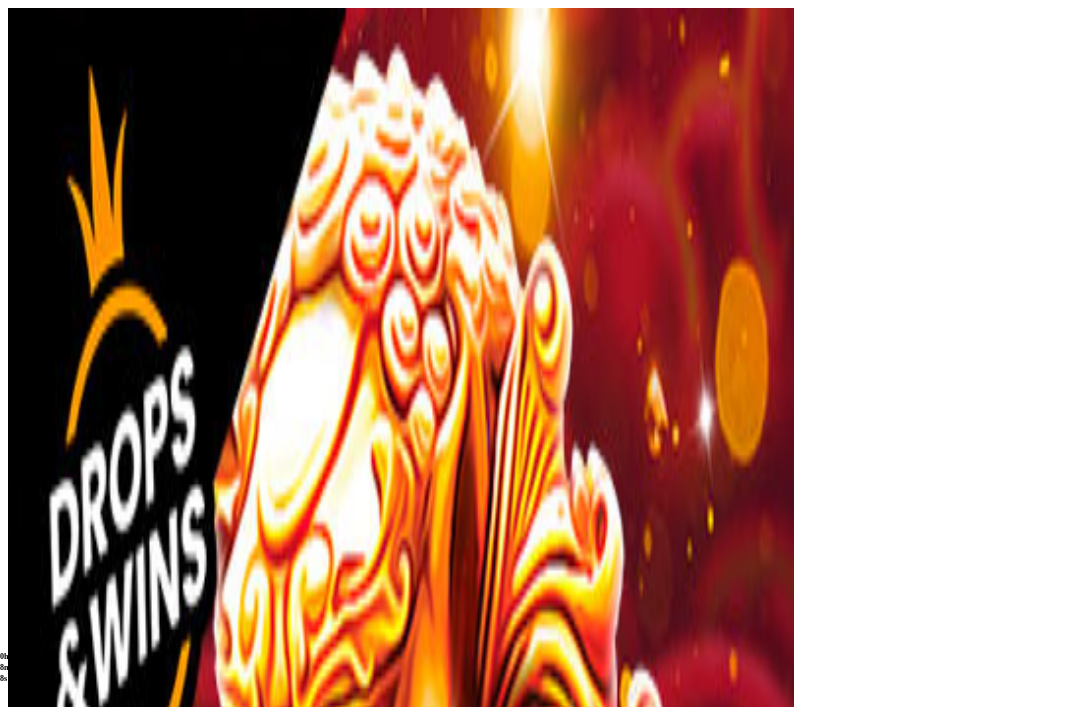 click on "***" at bounding box center [79, 3249] 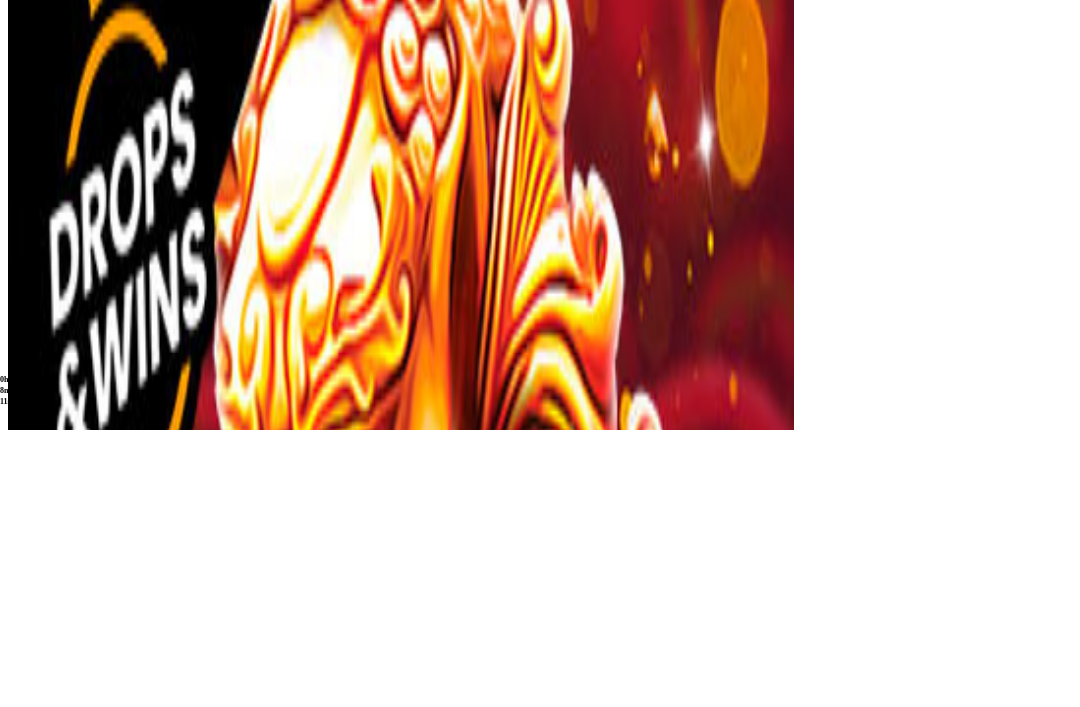 type on "*" 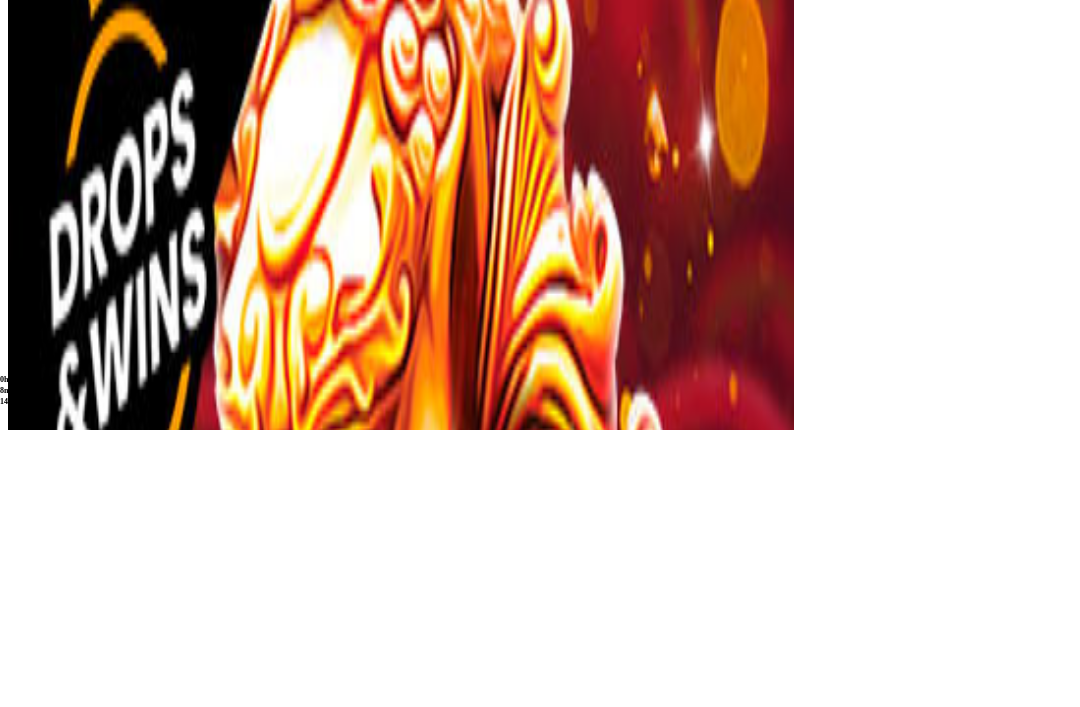type on "***" 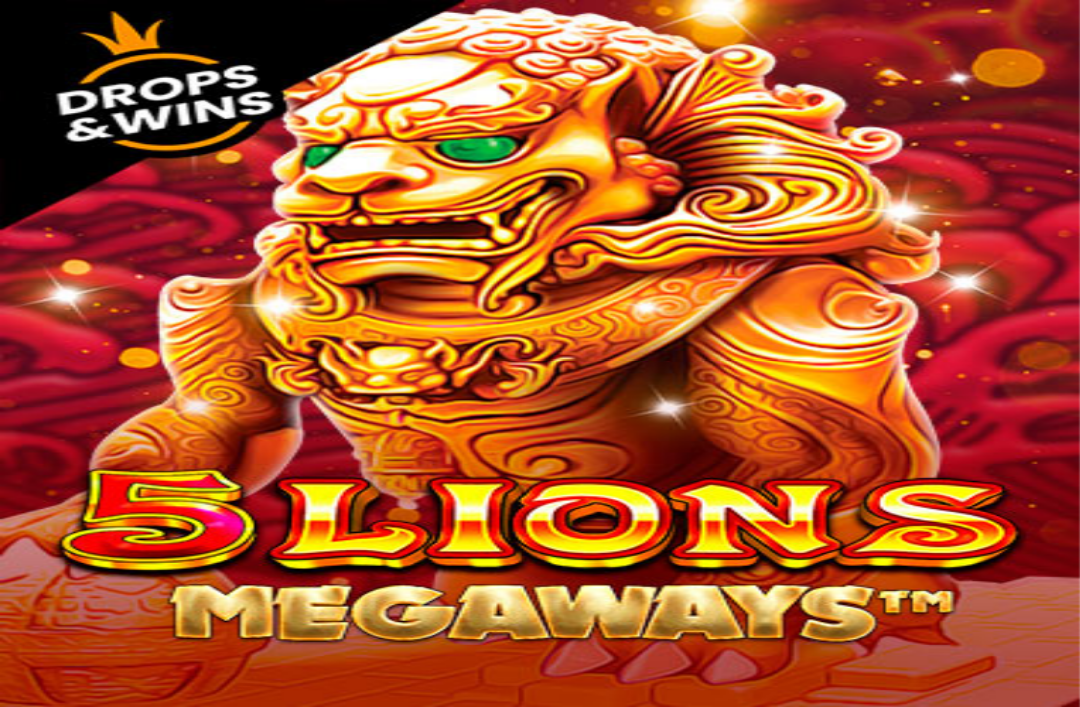 scroll, scrollTop: 0, scrollLeft: 0, axis: both 